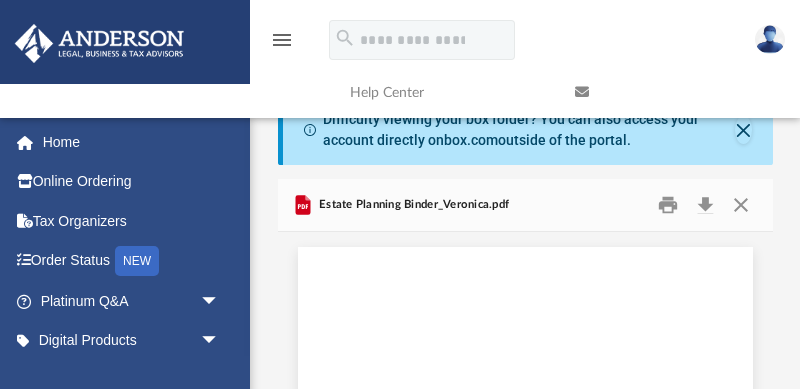 scroll, scrollTop: 20, scrollLeft: 0, axis: vertical 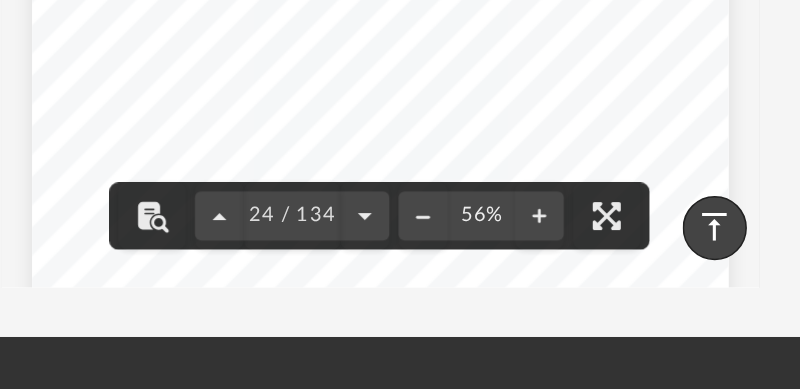 click on "DRAFT Veronica Roxanne Solomon Living Trust 5-1 Article Five Administration of My Trust Upon My Death Section 5.01   My Trust Becomes Irrevocable After my death, my trust is irrevocable and my Social Security number may no longer be used to identify the trust.   My Trustee may need to apply for a separate Taxpayer Identification Number for the trust. Section 5.02   Administrative Trust After my death and before the distribution of trust property as provided in the subsequent Articles of this trust, the trust will be an   administrative trust , but may continue to be known as the Veronica Roxanne Solomon Living Trust. The administrative trust will continue for a reasonable period of time necessary to complete the administrative tasks set forth in this Article. Section 5.03   Payment of Expenses and Taxes My Trustee may pay from the trust property: expenses of my last illness, funeral, and burial or cremation, including expenses of memorials and memorial services;   My Trustee may make decisions on 5.05." at bounding box center [525, 27033] 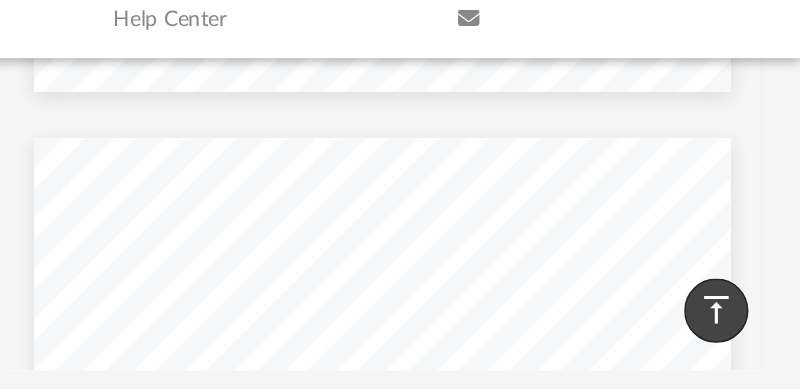 scroll, scrollTop: 17602, scrollLeft: 0, axis: vertical 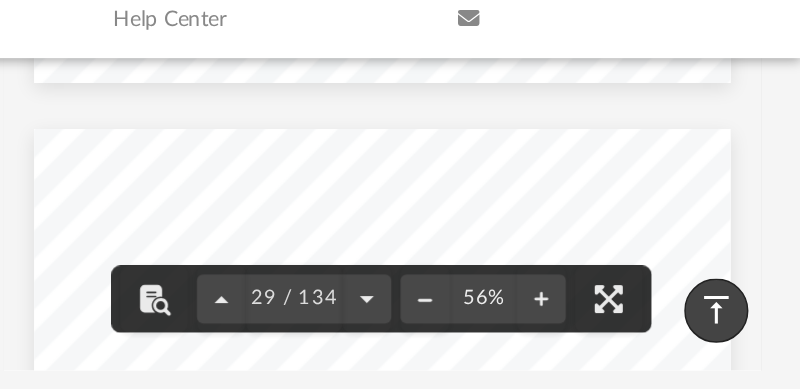 click on "DRAFT [FIRST] [LAST] Living Trust 7-2 calendar   year,   whichever   is   greater.   My   Trustee   shall   distribute   the requested income to [FIRST] [LAST] outright. For the purposes of this Section, taxable income shall mean accounting income, capital gains, and other income that might be attributable to principal. Any unexercised withdrawal right under this section, however, will be decreased on December 31 of each year (but not below zero) by the maximum amount under § 2514(e) of the Internal Revenue Code to which the lapse of a power to withdraw is not considered a release of the power to withdraw. Any amounts not subject to an ongoing withdrawal right under this section will be added to the principal of [FIRST] [LAST]’s trust. I intend for [FIRST] [LAST] to be deemed the owner of [FIRST] [LAST]’s trust pursuant to Section 678 of the Internal Revenue Code. (b)   Distributions of Principal My Independent Trustee may distribute to [FIRST] [LAST] as much of   (c)" at bounding box center [525, 458] 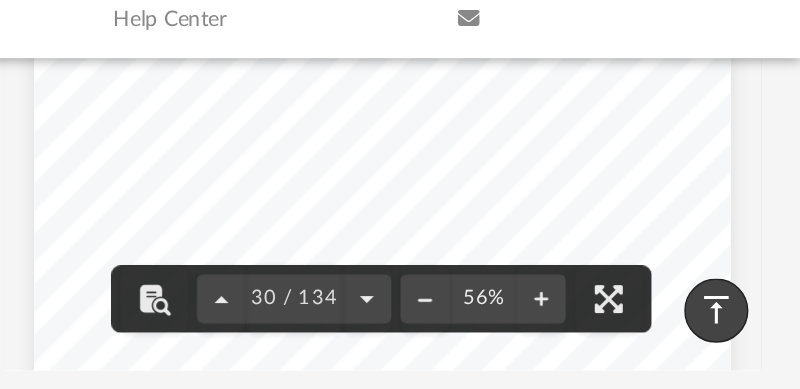 scroll, scrollTop: 17745, scrollLeft: 0, axis: vertical 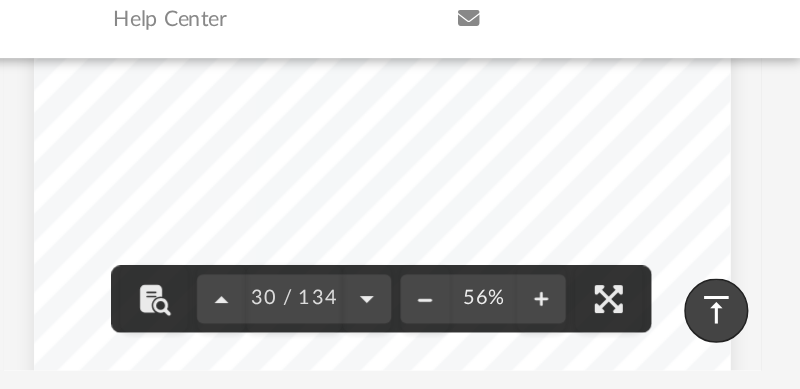 click on "DRAFT [FIRST] [LAST] Living Trust 7-2 calendar   year,   whichever   is   greater.   My   Trustee   shall   distribute   the requested income to [FIRST] [LAST] outright. For the purposes of this Section, taxable income shall mean accounting income, capital gains, and other income that might be attributable to principal. Any unexercised withdrawal right under this section, however, will be decreased on December 31 of each year (but not below zero) by the maximum amount under § 2514(e) of the Internal Revenue Code to which the lapse of a power to withdraw is not considered a release of the power to withdraw. Any amounts not subject to an ongoing withdrawal right under this section will be added to the principal of [FIRST] [LAST]’s trust. I intend for [FIRST] [LAST] to be deemed the owner of [FIRST] [LAST]’s trust pursuant to Section 678 of the Internal Revenue Code. (b)   Distributions of Principal My Independent Trustee may distribute to [FIRST] [LAST] as much of   (c)" at bounding box center (525, 315) 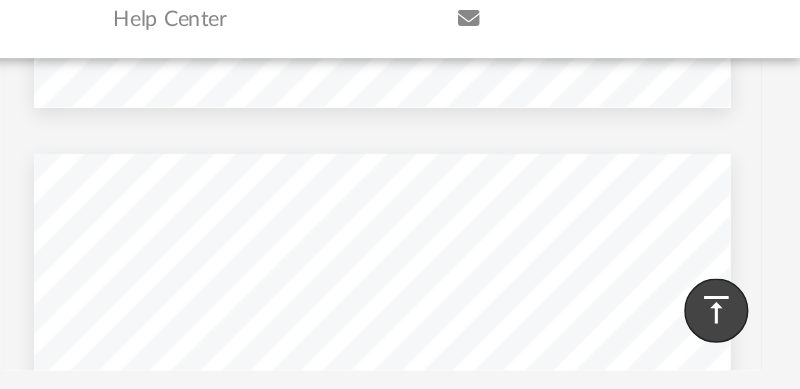 scroll, scrollTop: 18207, scrollLeft: 0, axis: vertical 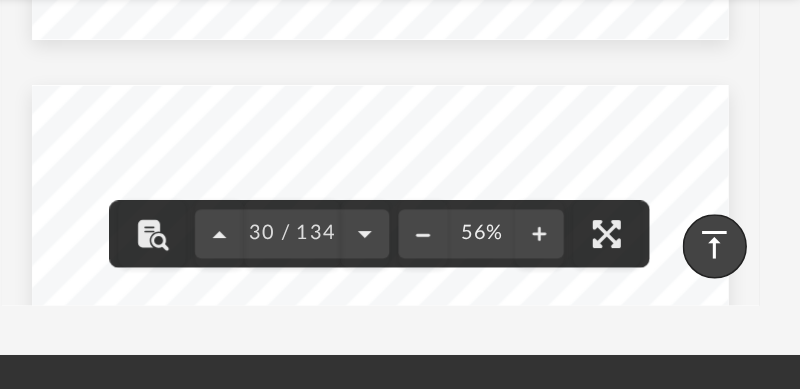 click on "DRAFT [NAME] [LAST] Living Trust 7-7 Section 7.03 Distribution of the Share for [NAME] [LAST] My Trustee shall administer the share set aside for [NAME] [LAST] in trust as provided in this Section. (a) [NAME] [LAST]’s Right to Withdraw the Greater of Taxable Income and Accounting Income [NAME] [LAST] has the right, exercisable by written request to my Trustee before the close of each calendar year, to withdraw from [NAME] [LAST]’s trust its taxable income or accounting income for the current calendar year, whichever is greater. My Trustee shall distribute the requested income to [NAME] [LAST] outright. For the purposes of this Section, taxable income shall mean accounting income, capital gains, and other income that might be attributable to principal. Any unexercised withdrawal right under this section, however, will be decreased on December 31 of each year (but not below zero) by the maximum amount under § 2514(e) of the Internal Revenue Code to which" at bounding box center (525, 472) 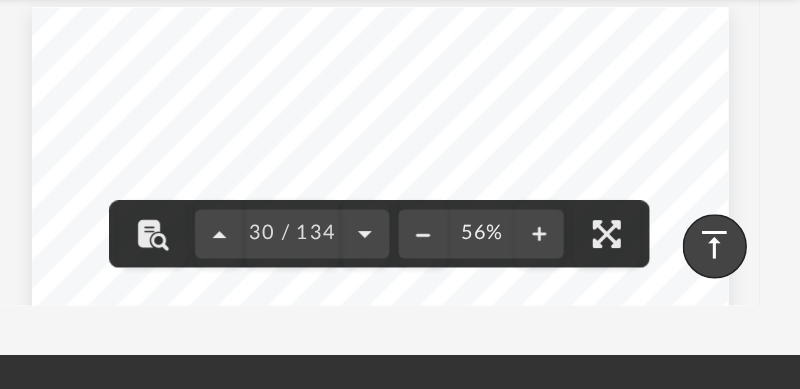 scroll, scrollTop: 18262, scrollLeft: 0, axis: vertical 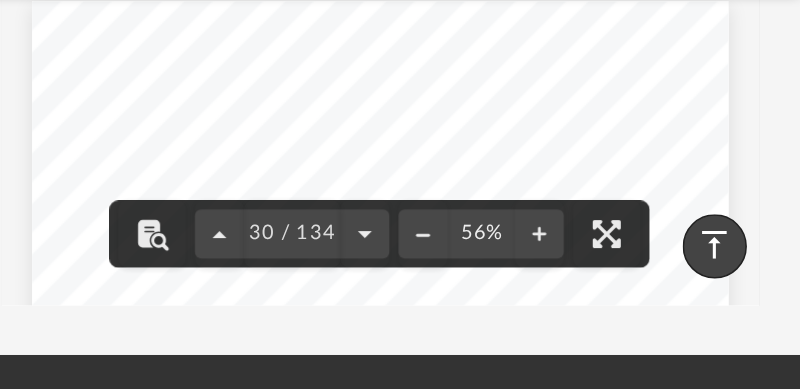 click on "DRAFT [NAME] [LAST] Living Trust 7-7 Section 7.03 Distribution of the Share for [NAME] [LAST] My Trustee shall administer the share set aside for [NAME] [LAST] in trust as provided in this Section. (a) [NAME] [LAST]’s Right to Withdraw the Greater of Taxable Income and Accounting Income [NAME] [LAST] has the right, exercisable by written request to my Trustee before the close of each calendar year, to withdraw from [NAME] [LAST]’s trust its taxable income or accounting income for the current calendar year, whichever is greater. My Trustee shall distribute the requested income to [NAME] [LAST] outright. For the purposes of this Section, taxable income shall mean accounting income, capital gains, and other income that might be attributable to principal. Any unexercised withdrawal right under this section, however, will be decreased on December 31 of each year (but not below zero) by the maximum amount under § 2514(e) of the Internal Revenue Code to which" at bounding box center [525, 417] 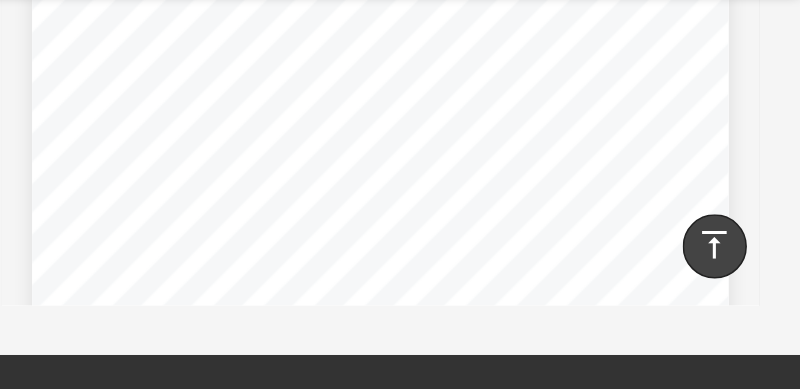scroll, scrollTop: 18895, scrollLeft: 0, axis: vertical 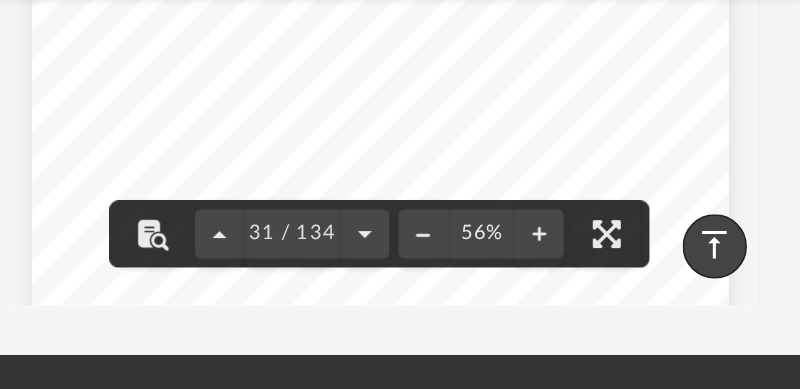 click on "DRAFT [NAME] [LAST] Living Trust 7-4 (d) Right to Withdraw Principal At the ages set forth below, [NAME] [LAST] may withdraw from his trust, at any time, amounts not to exceed in the aggregate: 25% of the accumulated trust income and principal, after reaching 25 years of age; increased by 75% of the accumulated trust income and principal not already subject to withdrawal, calculated by taking the total accumulated trust income and principal and deducting any amount already subject to withdrawal but not actually withdrawn, after reaching 30 years of age; and increased by 100% of the accumulated trust income and principal not already subject to withdrawal, calculated by taking the total accumulated trust income and principal and deducting any amount already subject to withdrawal but not actually withdrawn, after reaching 35 years of age. These withdrawal rights are cumulative and the amount of each successive withdrawal right is to be added to any then-existing withdrawal right. The right." at bounding box center [525, 403] 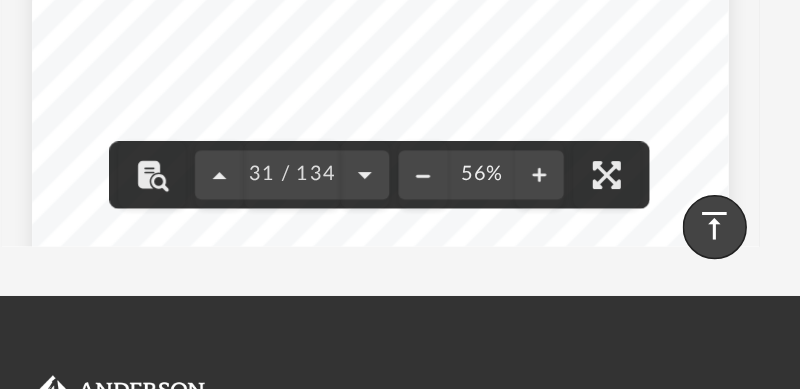 scroll, scrollTop: 449, scrollLeft: 0, axis: vertical 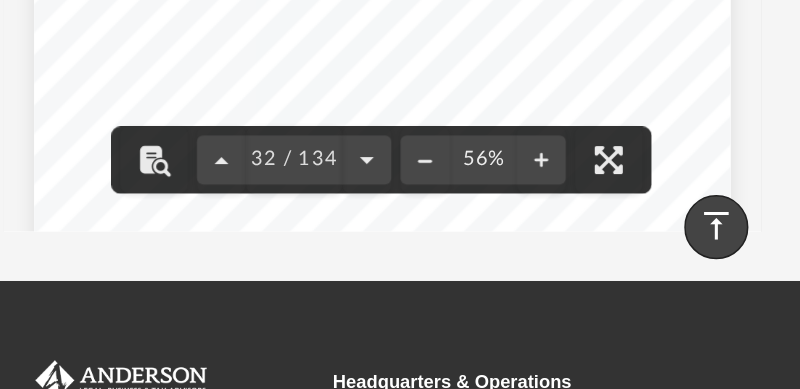click on "DRAFT [NAME] [LAST] Living Trust 7-4 (d) Right to Withdraw Principal At the ages set forth below, [NAME] [LAST] may withdraw from his trust, at any time, amounts not to exceed in the aggregate: 25% of the accumulated trust income and principal, after reaching 25 years of age; increased by 75% of the accumulated trust income and principal not already subject to withdrawal, calculated by taking the total accumulated trust income and principal and deducting any amount already subject to withdrawal but not actually withdrawn, after reaching 30 years of age; and increased by 100% of the accumulated trust income and principal not already subject to withdrawal, calculated by taking the total accumulated trust income and principal and deducting any amount already subject to withdrawal but not actually withdrawn, after reaching 35 years of age. These withdrawal rights are cumulative and the amount of each successive withdrawal right is to be added to any then-existing withdrawal right. The right." at bounding box center [525, 266] 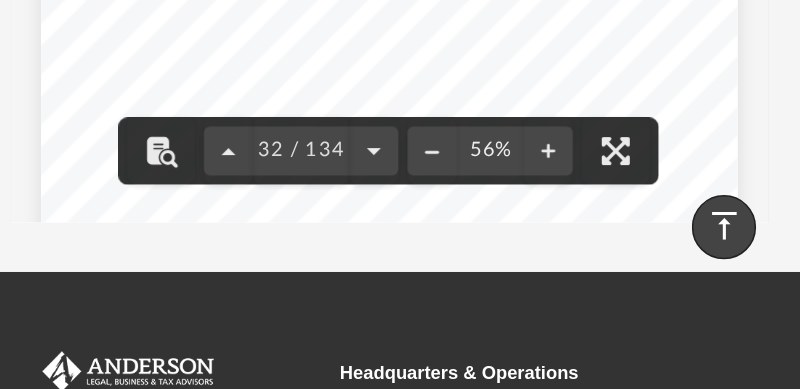 scroll, scrollTop: 471, scrollLeft: 0, axis: vertical 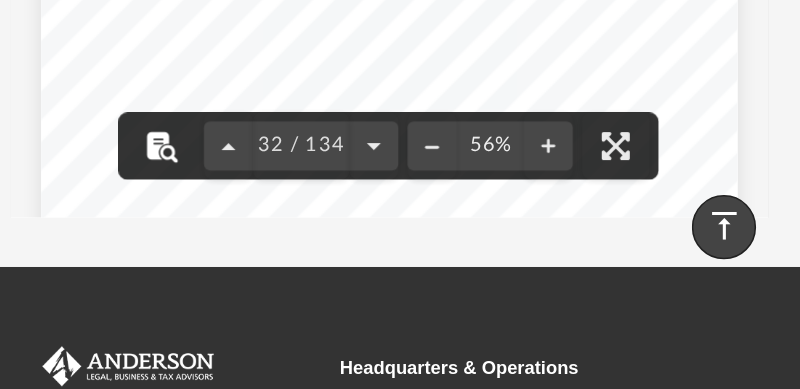 click at bounding box center [376, 230] 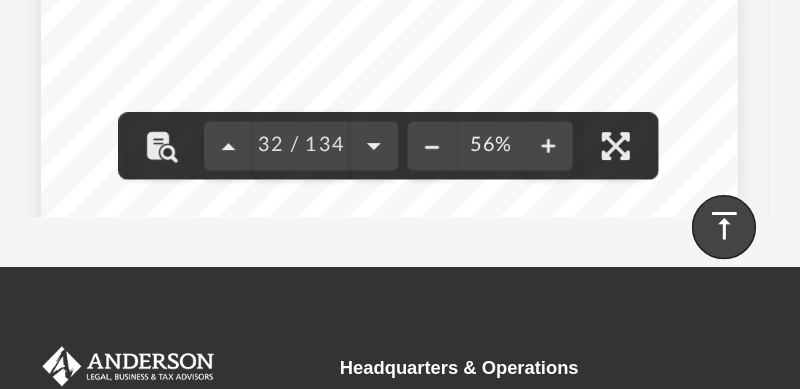 click on "DRAFT [NAME] [LAST] Living Trust 7-4 (d) Right to Withdraw Principal At the ages set forth below, [NAME] [LAST] may withdraw from his trust, at any time, amounts not to exceed in the aggregate: 25% of the accumulated trust income and principal, after reaching 25 years of age; increased by 75% of the accumulated trust income and principal not already subject to withdrawal, calculated by taking the total accumulated trust income and principal and deducting any amount already subject to withdrawal but not actually withdrawn, after reaching 30 years of age; and increased by 100% of the accumulated trust income and principal not already subject to withdrawal, calculated by taking the total accumulated trust income and principal and deducting any amount already subject to withdrawal but not actually withdrawn, after reaching 35 years of age. These withdrawal rights are cumulative and the amount of each successive withdrawal right is to be added to any then-existing withdrawal right. The right." at bounding box center [525, 257] 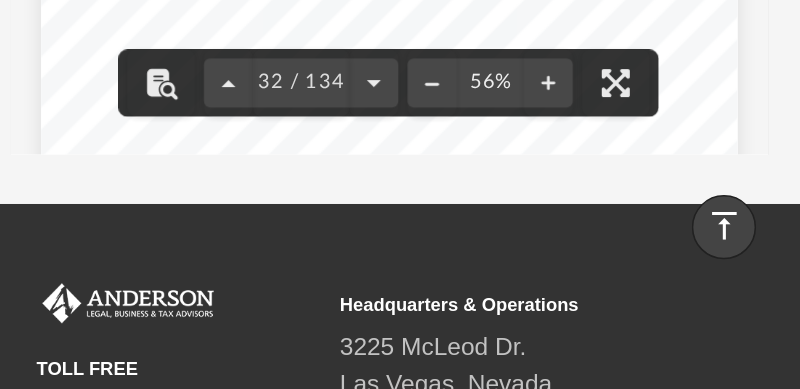 scroll, scrollTop: 509, scrollLeft: 0, axis: vertical 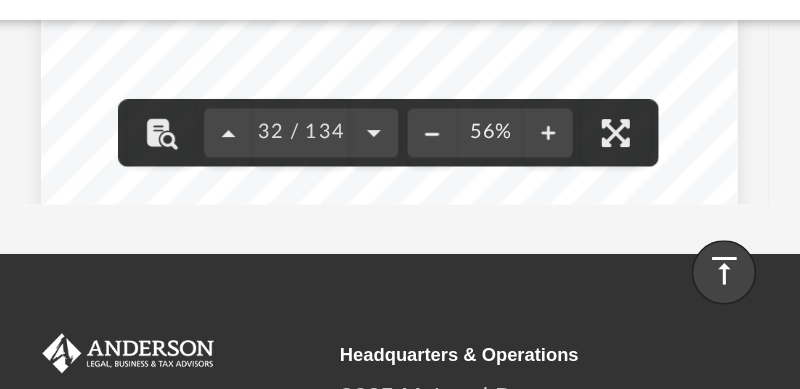 click on "DRAFT [NAME] [LAST] Living Trust 7-4 (d) Right to Withdraw Principal At the ages set forth below, [NAME] [LAST] may withdraw from his trust, at any time, amounts not to exceed in the aggregate: 25% of the accumulated trust income and principal, after reaching 25 years of age; increased by 75% of the accumulated trust income and principal not already subject to withdrawal, calculated by taking the total accumulated trust income and principal and deducting any amount already subject to withdrawal but not actually withdrawn, after reaching 30 years of age; and increased by 100% of the accumulated trust income and principal not already subject to withdrawal, calculated by taking the total accumulated trust income and principal and deducting any amount already subject to withdrawal but not actually withdrawn, after reaching 35 years of age. These withdrawal rights are cumulative and the amount of each successive withdrawal right is to be added to any then-existing withdrawal right. The right." at bounding box center (525, 219) 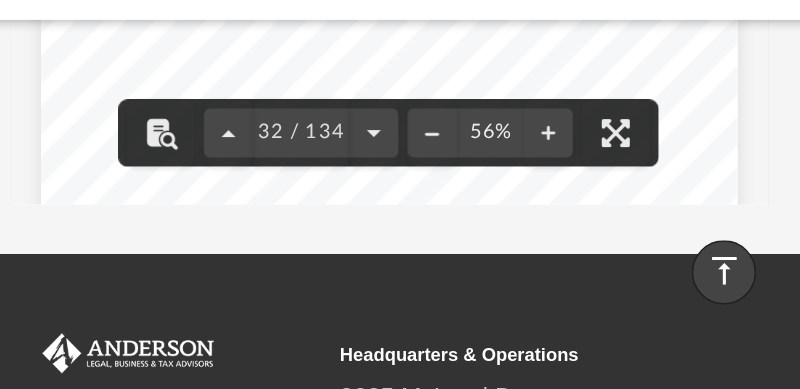 scroll, scrollTop: 19083, scrollLeft: 0, axis: vertical 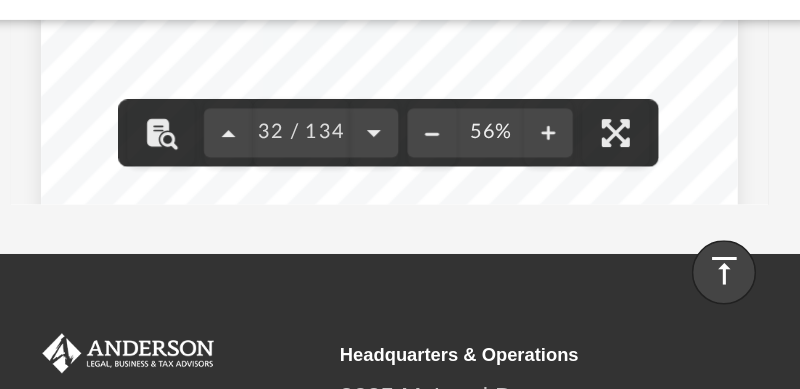 click on "DRAFT [NAME] [LAST] Living Trust 7-4 (d) Right to Withdraw Principal At the ages set forth below, [NAME] [LAST] may withdraw from his trust, at any time, amounts not to exceed in the aggregate: 25% of the accumulated trust income and principal, after reaching 25 years of age; increased by 75% of the accumulated trust income and principal not already subject to withdrawal, calculated by taking the total accumulated trust income and principal and deducting any amount already subject to withdrawal but not actually withdrawn, after reaching 30 years of age; and increased by 100% of the accumulated trust income and principal not already subject to withdrawal, calculated by taking the total accumulated trust income and principal and deducting any amount already subject to withdrawal but not actually withdrawn, after reaching 35 years of age. These withdrawal rights are cumulative and the amount of each successive withdrawal right is to be added to any then-existing withdrawal right. The right." at bounding box center [525, 132] 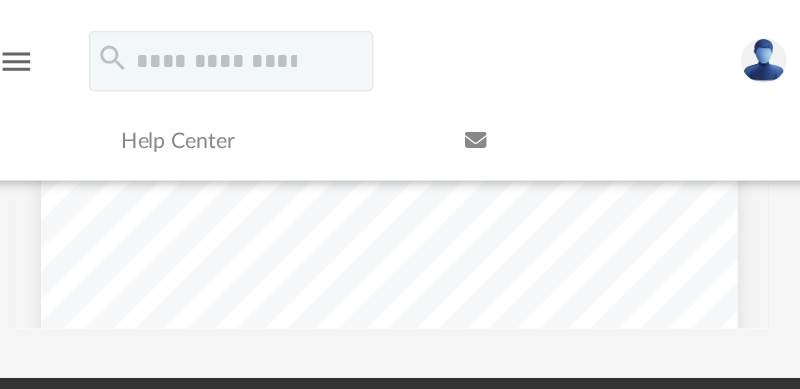 scroll, scrollTop: 491, scrollLeft: 0, axis: vertical 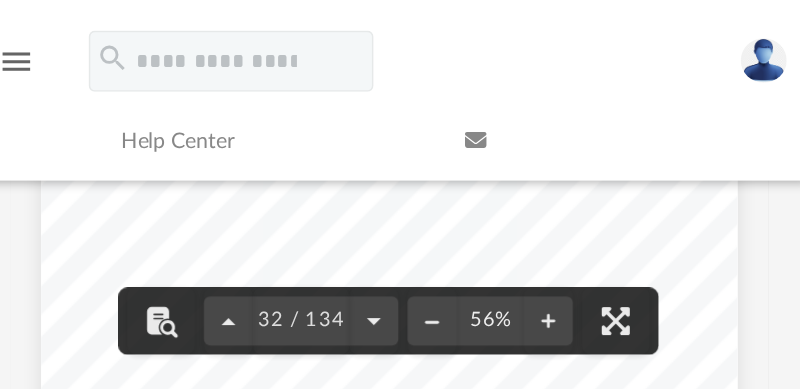 click on "DRAFT [NAME] [LAST] Living Trust 7-4 (d) Right to Withdraw Principal At the ages set forth below, [NAME] [LAST] may withdraw from his trust, at any time, amounts not to exceed in the aggregate: 25% of the accumulated trust income and principal, after reaching 25 years of age; increased by 75% of the accumulated trust income and principal not already subject to withdrawal, calculated by taking the total accumulated trust income and principal and deducting any amount already subject to withdrawal but not actually withdrawn, after reaching 30 years of age; and increased by 100% of the accumulated trust income and principal not already subject to withdrawal, calculated by taking the total accumulated trust income and principal and deducting any amount already subject to withdrawal but not actually withdrawn, after reaching 35 years of age. These withdrawal rights are cumulative and the amount of each successive withdrawal right is to be added to any then-existing withdrawal right. The right." at bounding box center [525, -14] 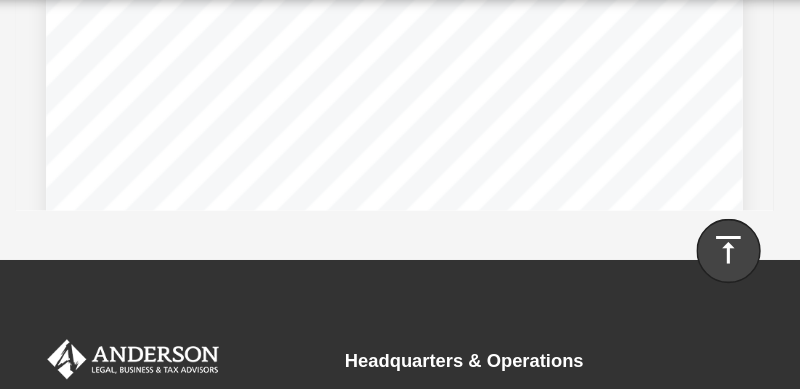 scroll, scrollTop: 22543, scrollLeft: 0, axis: vertical 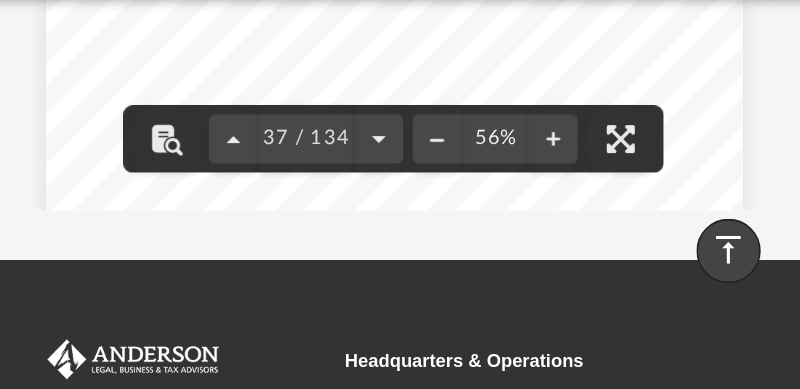 click on "DRAFT [FIRST] [LAST] Living Trust 8-1 Article Eight Remote Contingent Distribution If at any time no person or entity is qualified to receive final distribution of any part of my trust estate, this portion of my trust estate must be distributed to those persons who would inherit it had I then died intestate owning the property, as determined and in the proportions provided by the laws of Nevada then in effect." at bounding box center (525, 403) 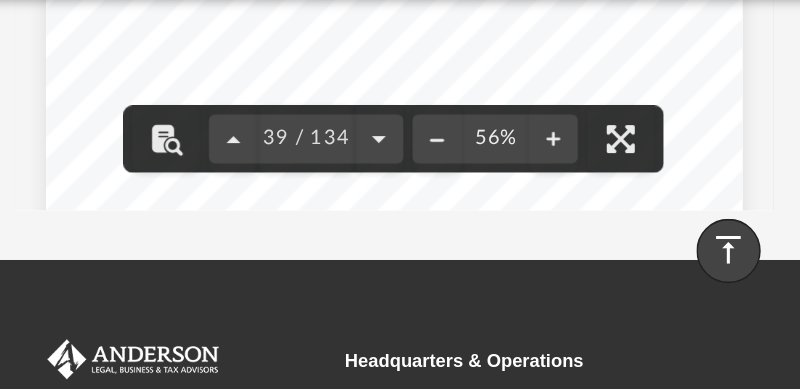scroll, scrollTop: 23830, scrollLeft: 0, axis: vertical 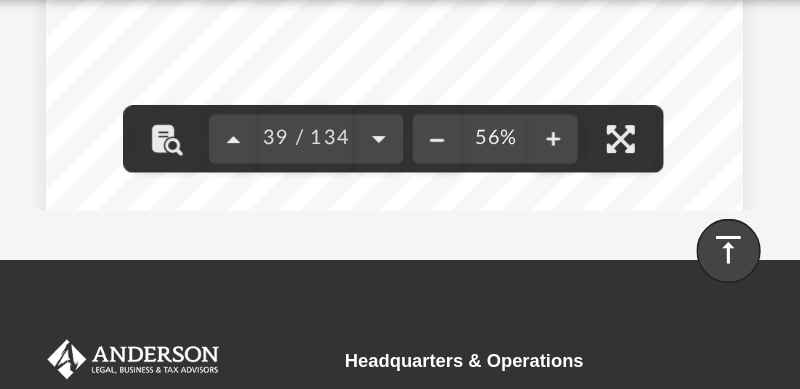 click on "DRAFT [FIRST] [LAST] Living Trust 9-2 (d)   Trust Assets Not to be Considered Available Resource to the Beneficiary The purpose of the provisions of this Section 9.01 is to supplement any benefits received, or for which the beneficiary may be eligible, from various governmental assistance programs, and not to supplant any benefits of this kind.   All actions of my Trustee shall be directed toward carrying out this intent, and my Trustee’s discretion granted under this instrument to carry out this intent is sole, absolute, and unreviewable. For purposes of determining the beneficiary’s eligibility for any of these benefits, no part of the trust estate’s principal or undistributed income will be considered available to the beneficiary for public benefit purposes. The beneficiary must not be considered to have access to the trust’s principal or income, or to have ownership, right, authority, or power to convert any asset into cash for his or her own use. restricted   from   demanding   trust" at bounding box center [525, 353] 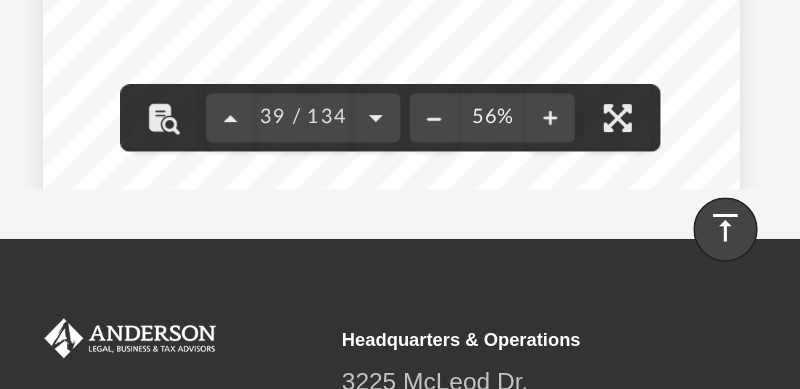 scroll, scrollTop: 492, scrollLeft: 0, axis: vertical 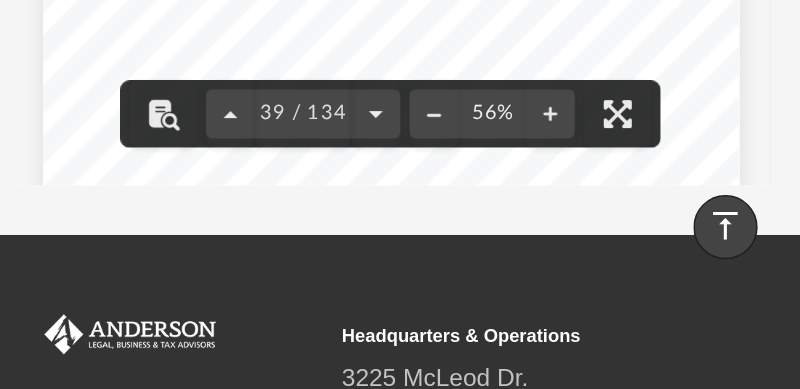 click on "App
[EMAIL]
Sign Out
[EMAIL]
Home
Online Ordering
Tax Organizers
Order Status  NEW
Platinum Q&A arrow_drop_down
Client FAQ
Platinum Walkthrough
Submit a Question
Answered Questions
Document Review
Platinum Knowledge Room
Tax & Bookkeeping Packages
Land Trust & Deed Forum
Portal Feedback
Digital Products arrow_drop_down
Tax Toolbox
Virtual Bookkeeping
Land Trust Kit" at bounding box center [400, -102] 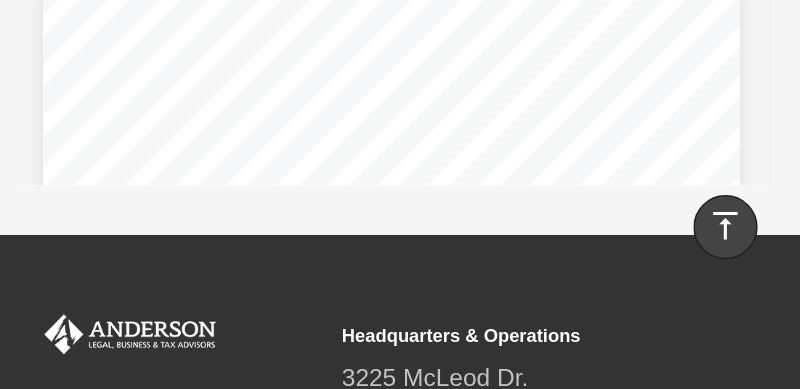 scroll, scrollTop: 26863, scrollLeft: 0, axis: vertical 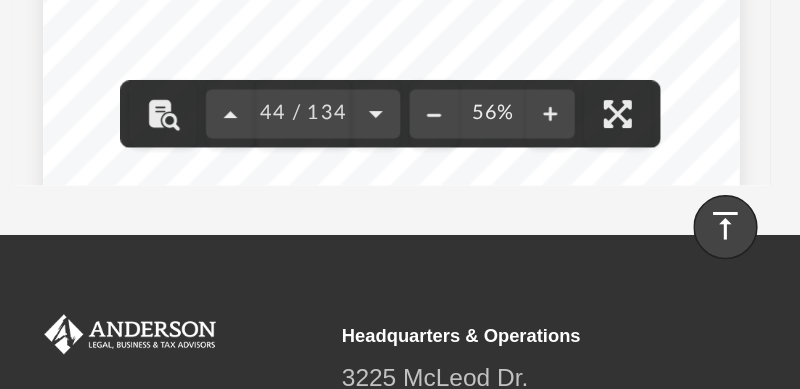 click on "DRAFT [FIRST] [LAST] Living Trust 10-1 Article Ten Retirement Plans and Life Insurance Policies The provisions of this Article apply to qualified retirement plans and insurance policies owned by or made payable to my trust. Section 10.01   Retirement Plans Notwithstanding any contrary provision in this trust, this section’s provisions apply to qualified retirement plans. (a)   Rights of My Trustee Subject to the provisions below pertaining to distributions from qualified retirement plans, my Trustee may exercise the right to determine the manner and timing of qualified retirement plan benefit payments permitted under these plans and consistent with the federal income tax rules regarding required minimum distributions under Internal Revenue Code Section 401(a)(9). My Trustee may make a qualified disclaimer of any qualified retirement benefits or non-qualified annuity benefits payable to my trust. My Trustee may not be held liable to any beneficiary for any decision plan.     ab initio . (b)   (1)" at bounding box center [525, 413] 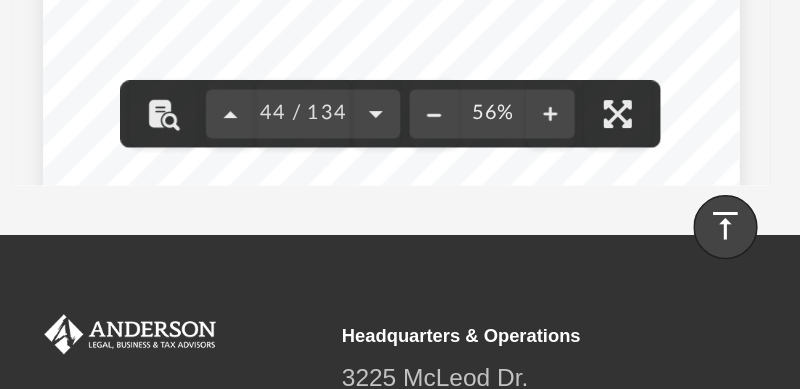 scroll, scrollTop: 26907, scrollLeft: 0, axis: vertical 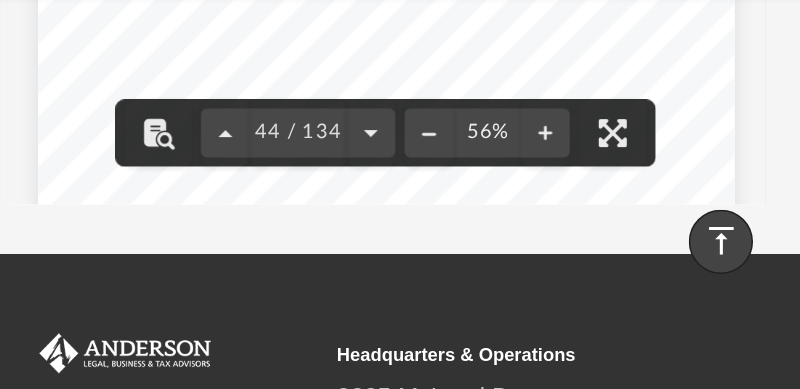 click on "DRAFT [FIRST] [LAST] Living Trust 10-1 Article Ten Retirement Plans and Life Insurance Policies The provisions of this Article apply to qualified retirement plans and insurance policies owned by or made payable to my trust. Section 10.01   Retirement Plans Notwithstanding any contrary provision in this trust, this section’s provisions apply to qualified retirement plans. (a)   Rights of My Trustee Subject to the provisions below pertaining to distributions from qualified retirement plans, my Trustee may exercise the right to determine the manner and timing of qualified retirement plan benefit payments permitted under these plans and consistent with the federal income tax rules regarding required minimum distributions under Internal Revenue Code Section 401(a)(9). My Trustee may make a qualified disclaimer of any qualified retirement benefits or non-qualified annuity benefits payable to my trust. My Trustee may not be held liable to any beneficiary for any decision plan.     ab initio . (b)   (1)" at bounding box center (525, 363) 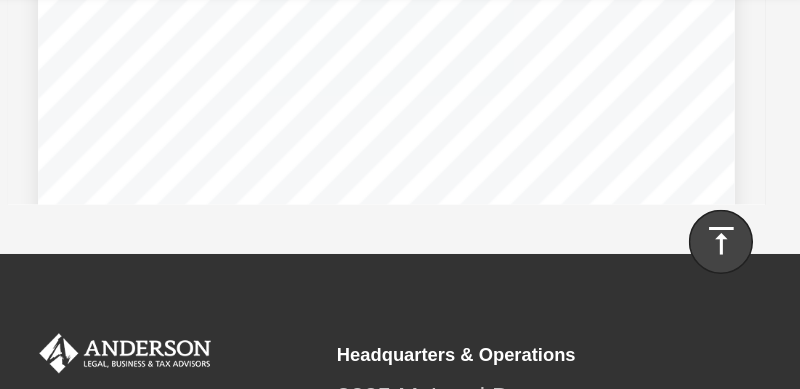 scroll, scrollTop: 27014, scrollLeft: 0, axis: vertical 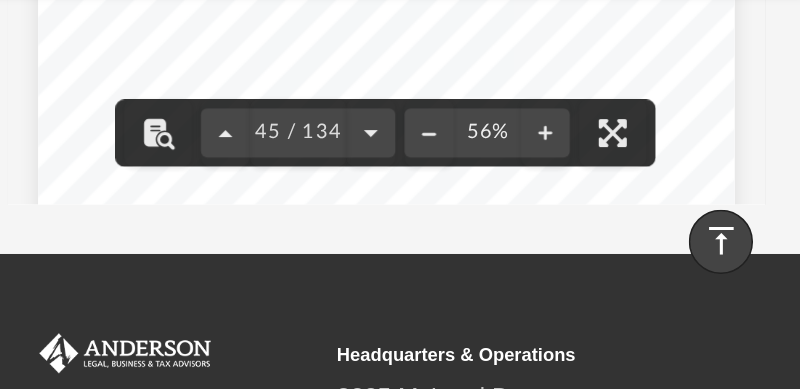 click on "DRAFT Veronica Roxanne Solomon Living Trust 7-9 (e)   Distribution if Micah Legazza Solomon Is Deceased or upon Death Upon Micah Legazza Solomon’s death, or if Micah Legazza Solomon dies before the establishment of his trust, my Trustee shall distribute Micah Legazza Solomon’s share   per stirpes   in trusts   to the descendants of Micah Legazza Solomon.   My Trustee shall administer the trusts under the same terms as Micah Legazza Solomon’s trust. If Micah Legazza Solomon has no descendants, my Trustee shall distribute Micah Legazza Solomon’s share   pro rata   to the other beneficiaries named in this Article. If no other named beneficiaries exist, my Trustee shall distribute Micah Legazza Solomon’s share under the terms of Article Eight. tamara.halse {{date}}, {{time}} DRAFT Veronica Roxanne Solomon Living Trust 8-1 Article Eight Remote Contingent Distribution If at any time no person or entity is qualified to receive final distribution of any part of my tamara.halse {{date}}, {{time}} DRAFT 9-1" at bounding box center (525, 14189) 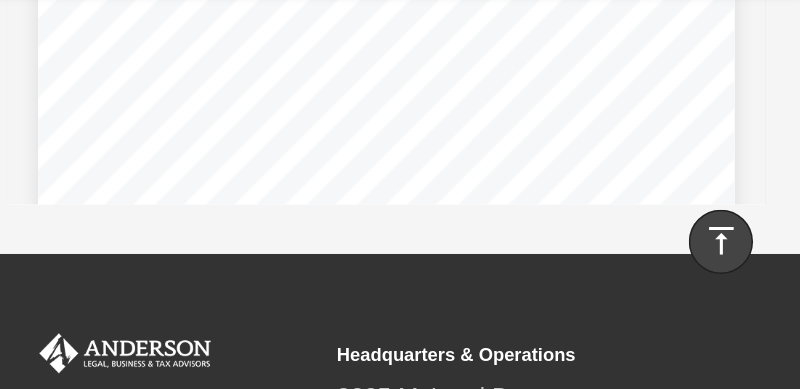 scroll, scrollTop: 18963, scrollLeft: 0, axis: vertical 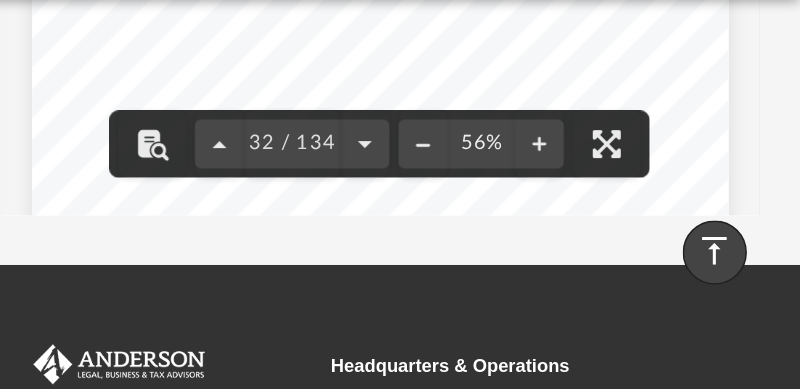 click on "TOLL FREE
800.706.4741
SUPPORT
info@example.com
Headquarters & Operations
3225 McLeod Dr.
Las Vegas, Nevada, 89121" at bounding box center [400, 447] 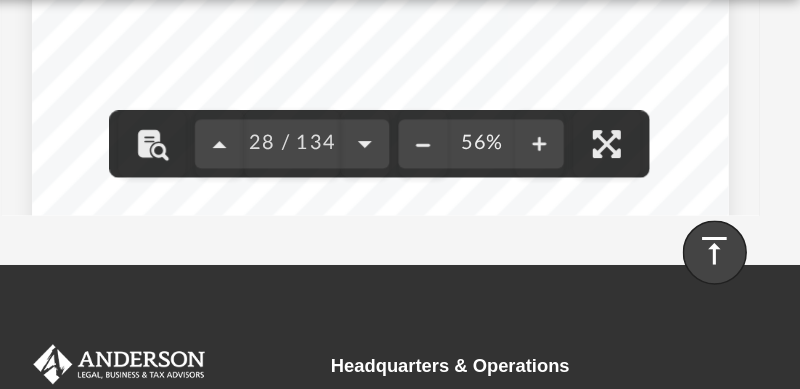 scroll, scrollTop: 15572, scrollLeft: 0, axis: vertical 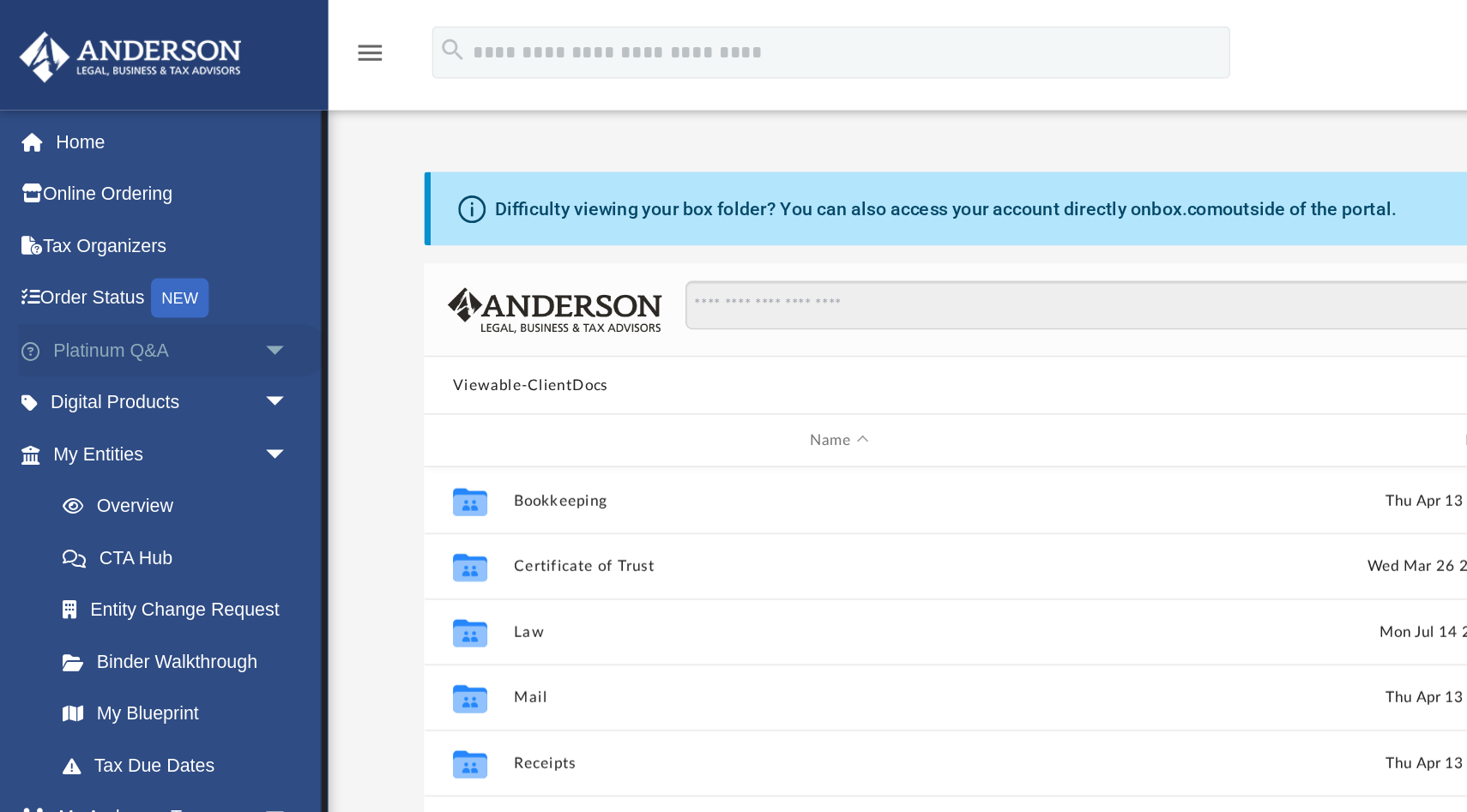 click on "Platinum Q&A arrow_drop_down" at bounding box center (113, 229) 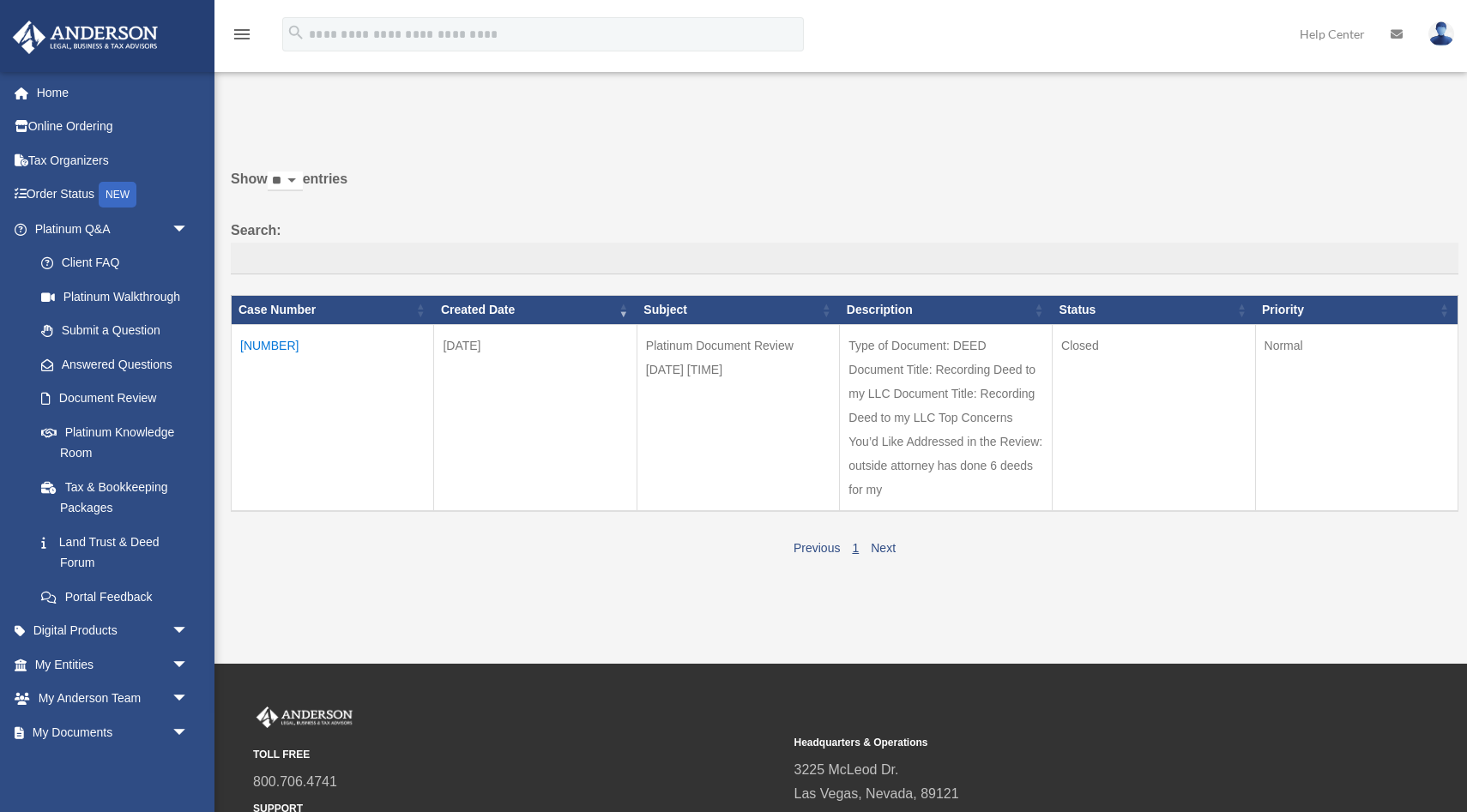 scroll, scrollTop: 0, scrollLeft: 0, axis: both 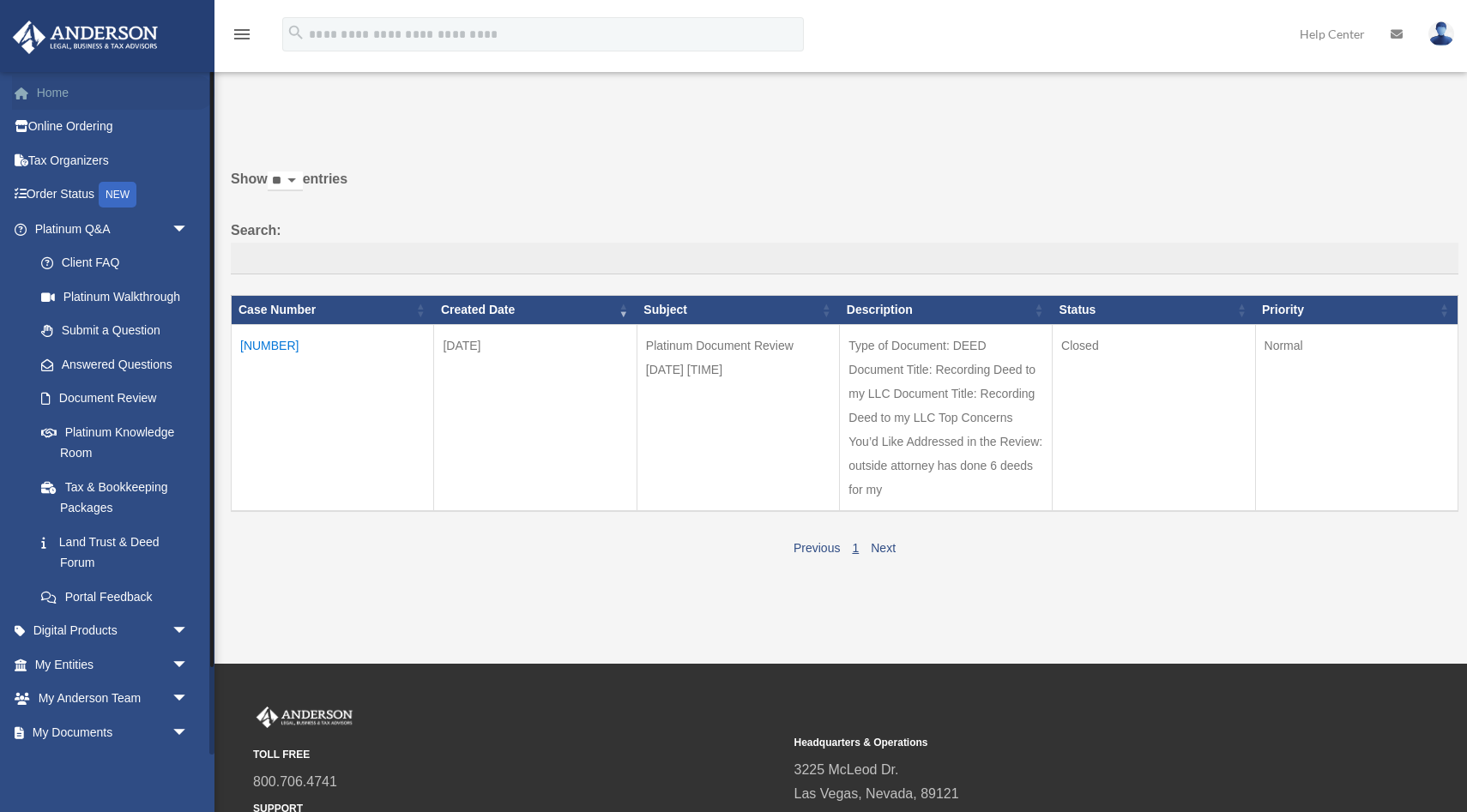 click on "Home" at bounding box center [113, 93] 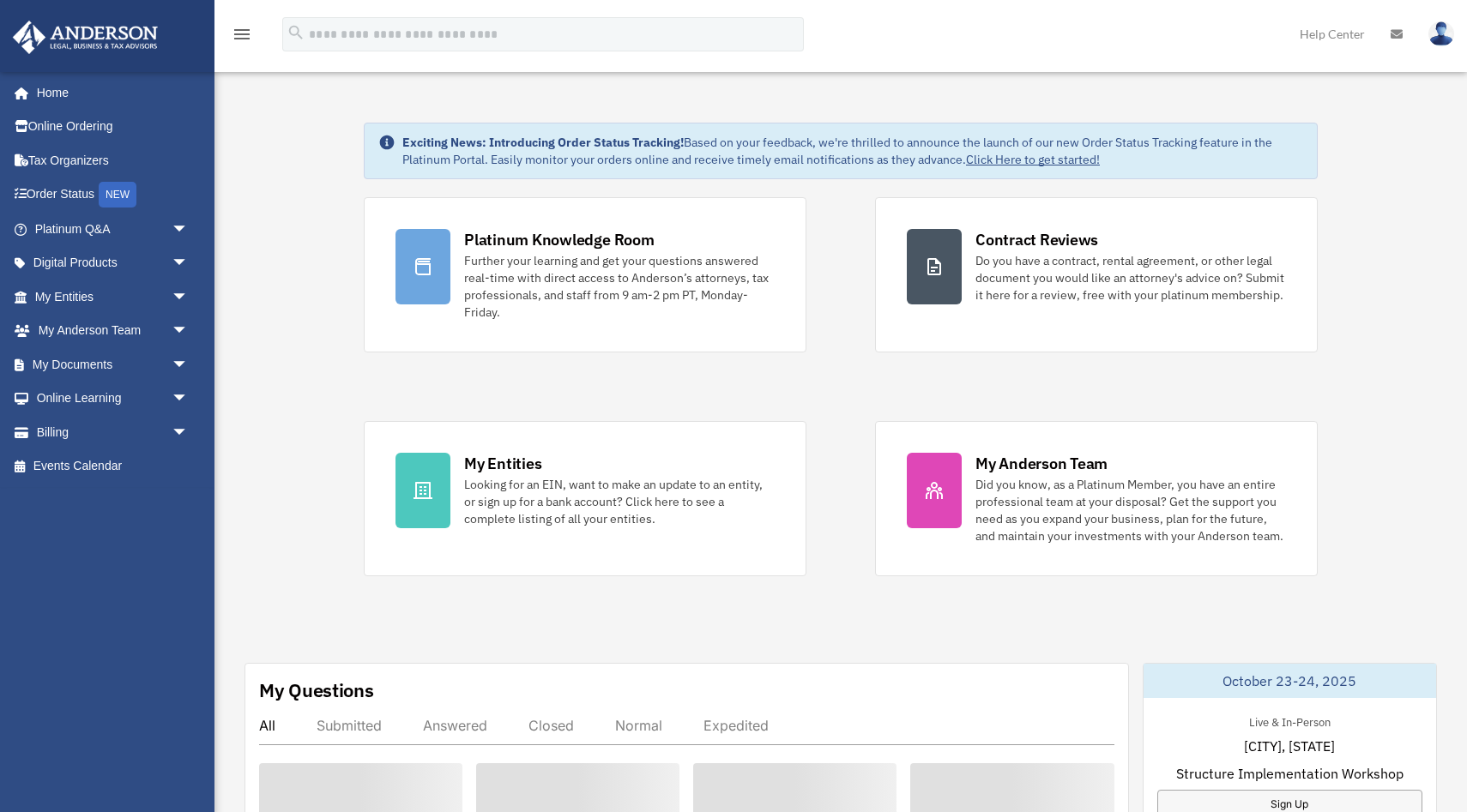 scroll, scrollTop: 0, scrollLeft: 0, axis: both 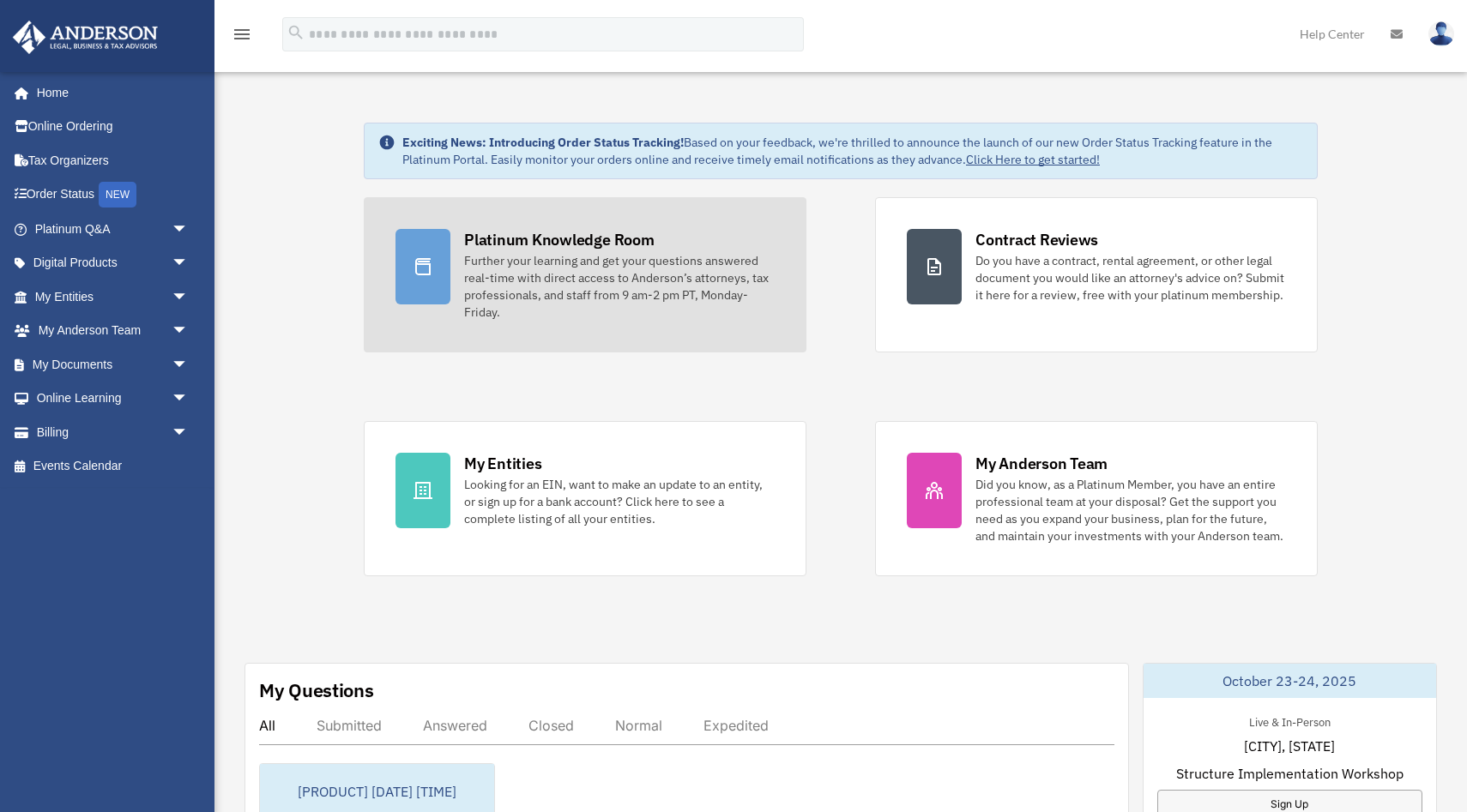 click on "Platinum Knowledge Room" at bounding box center [559, 239] 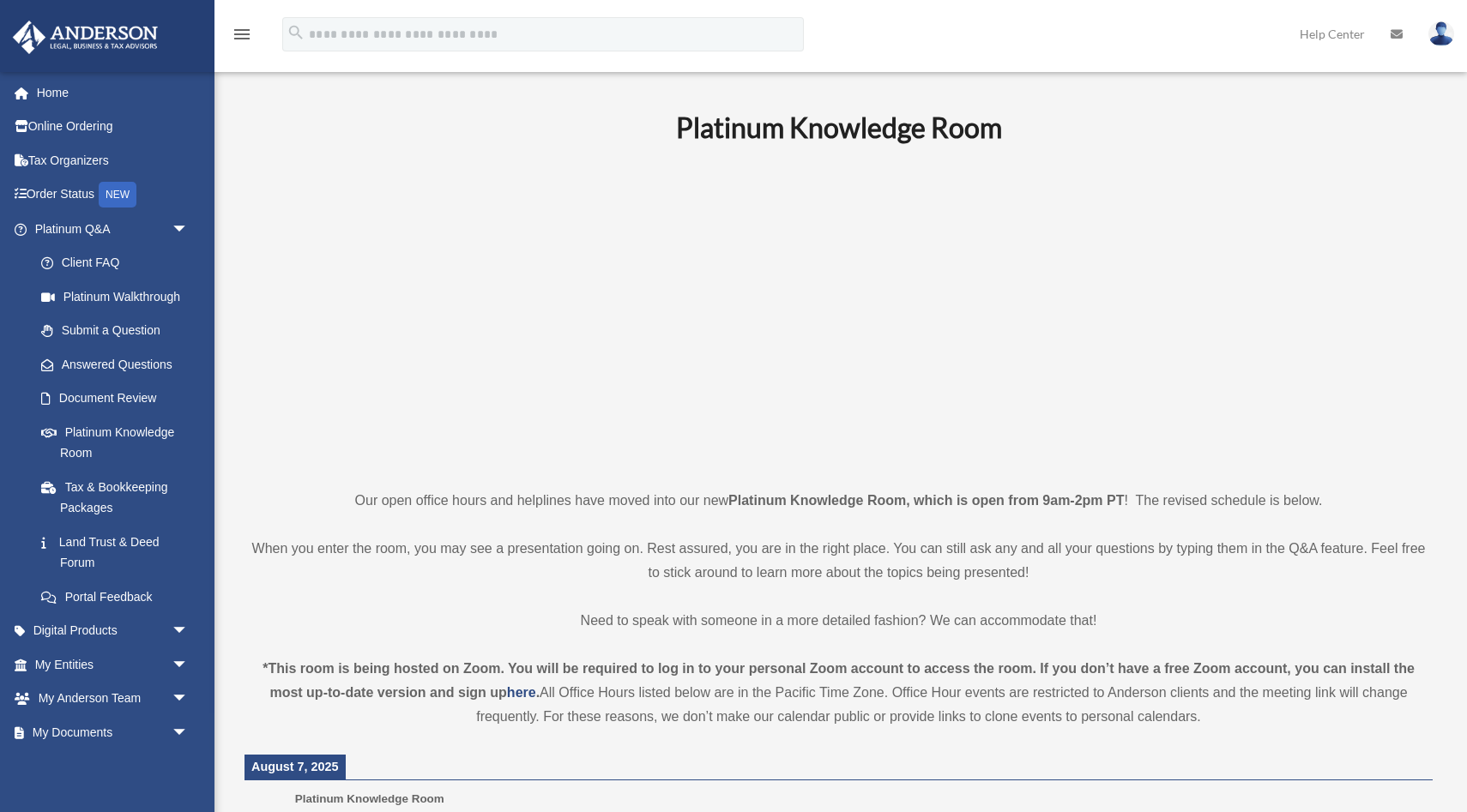 click at bounding box center [838, 316] 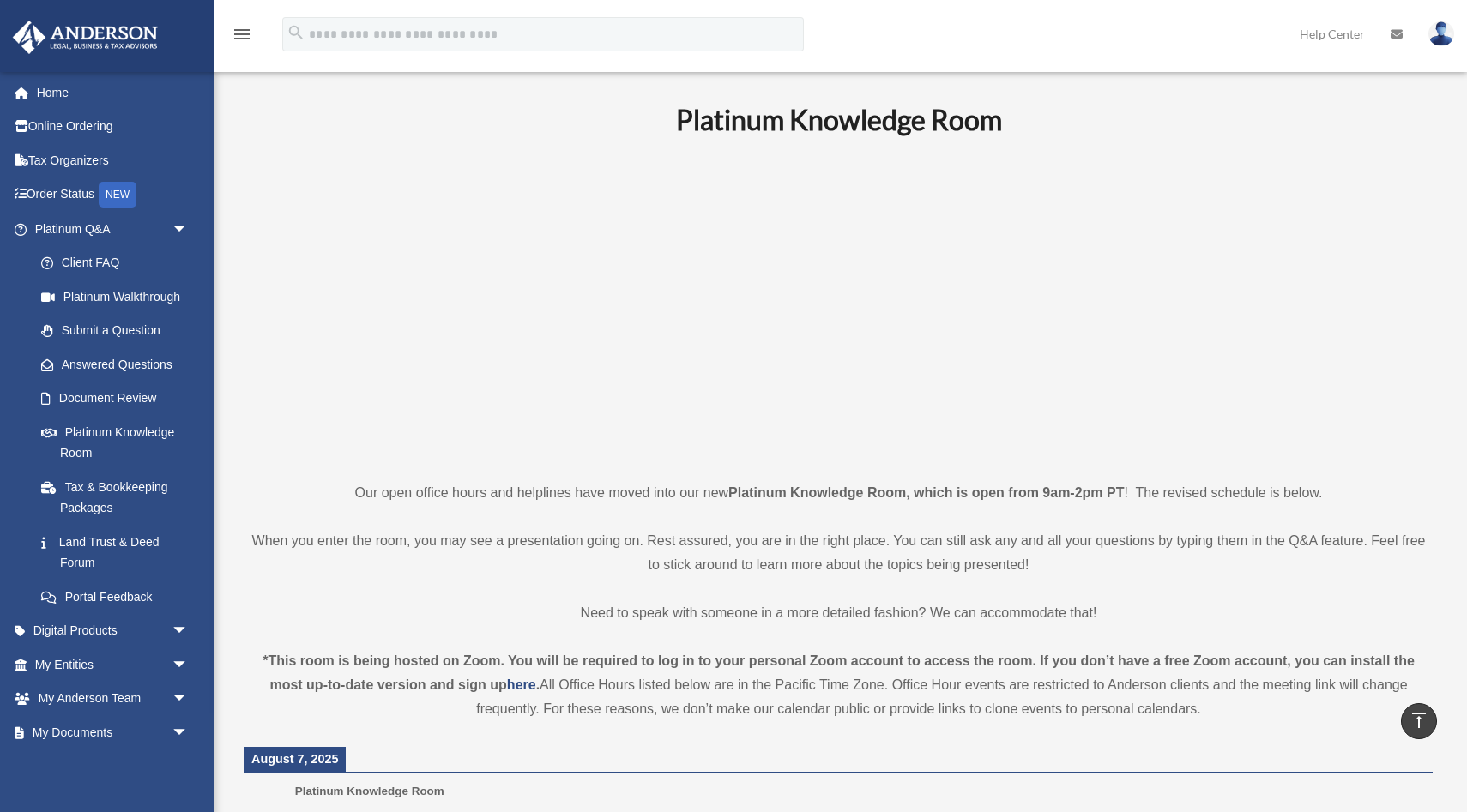scroll, scrollTop: 0, scrollLeft: 0, axis: both 